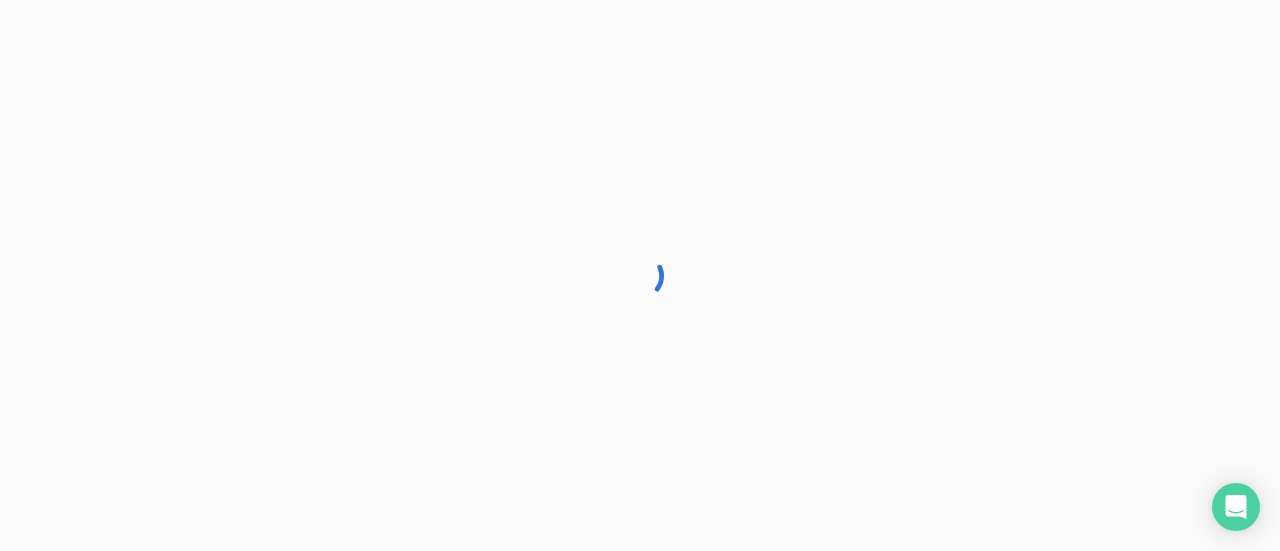 scroll, scrollTop: 0, scrollLeft: 0, axis: both 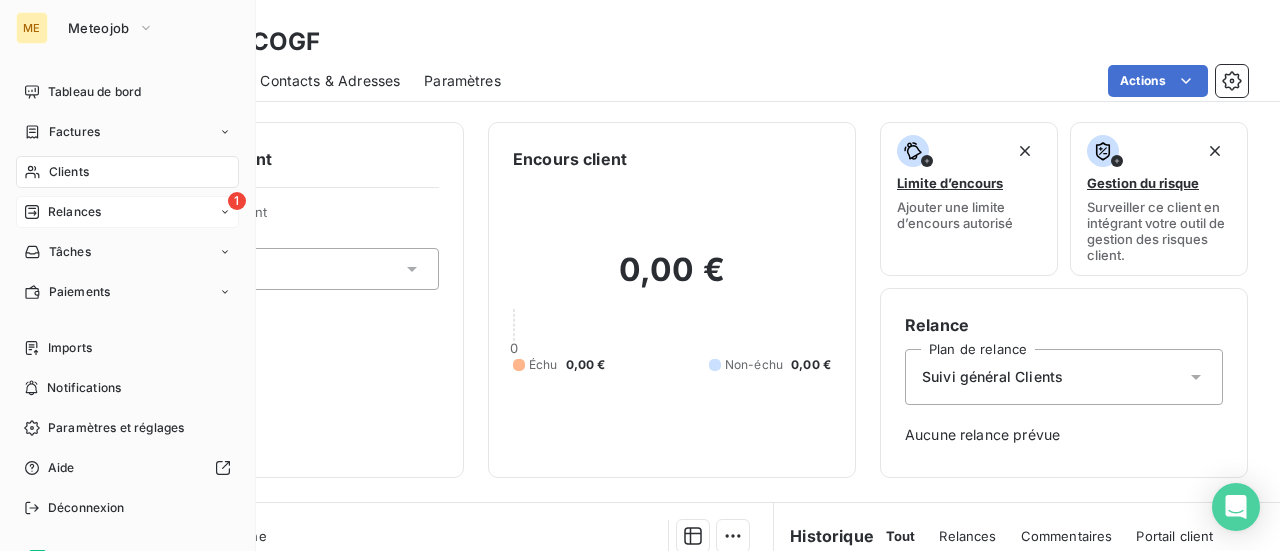 click on "Relances" at bounding box center [74, 212] 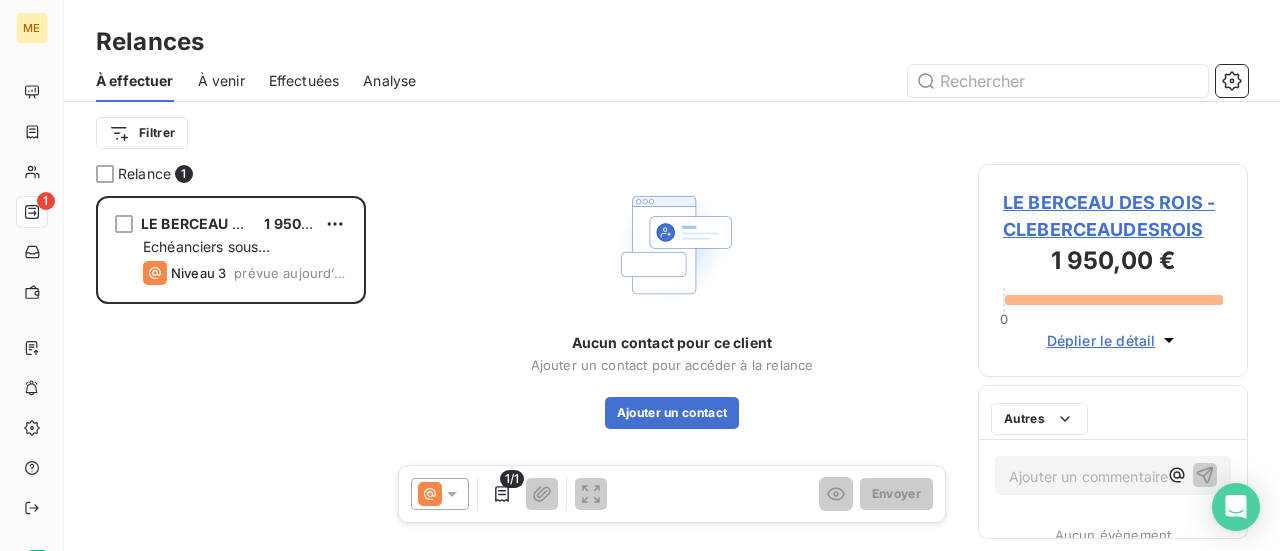 scroll, scrollTop: 16, scrollLeft: 16, axis: both 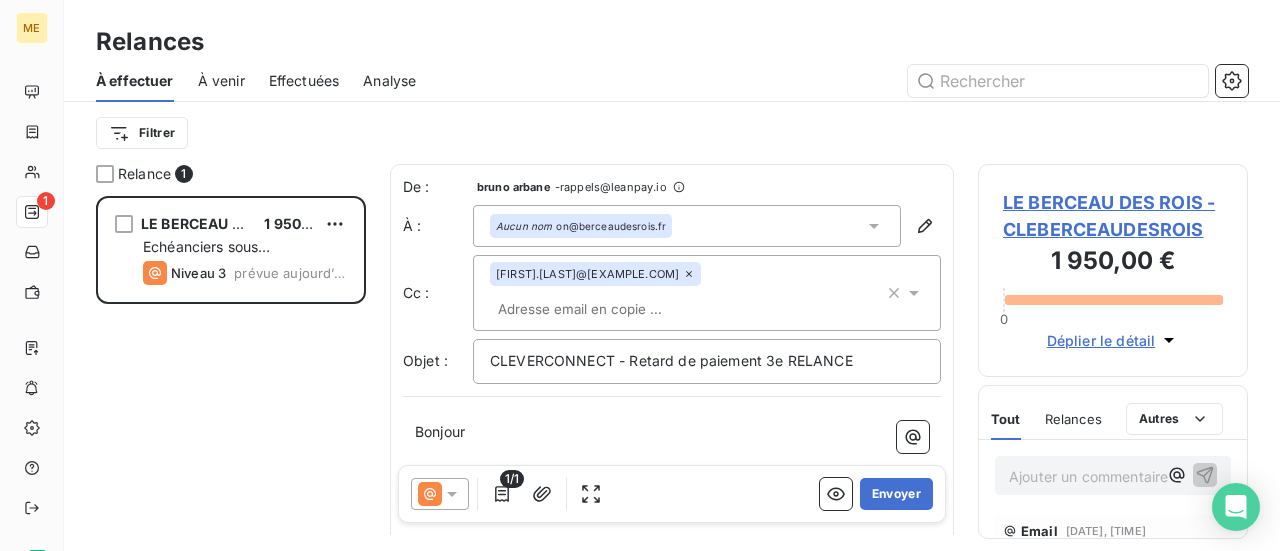 click on "À venir" at bounding box center [221, 81] 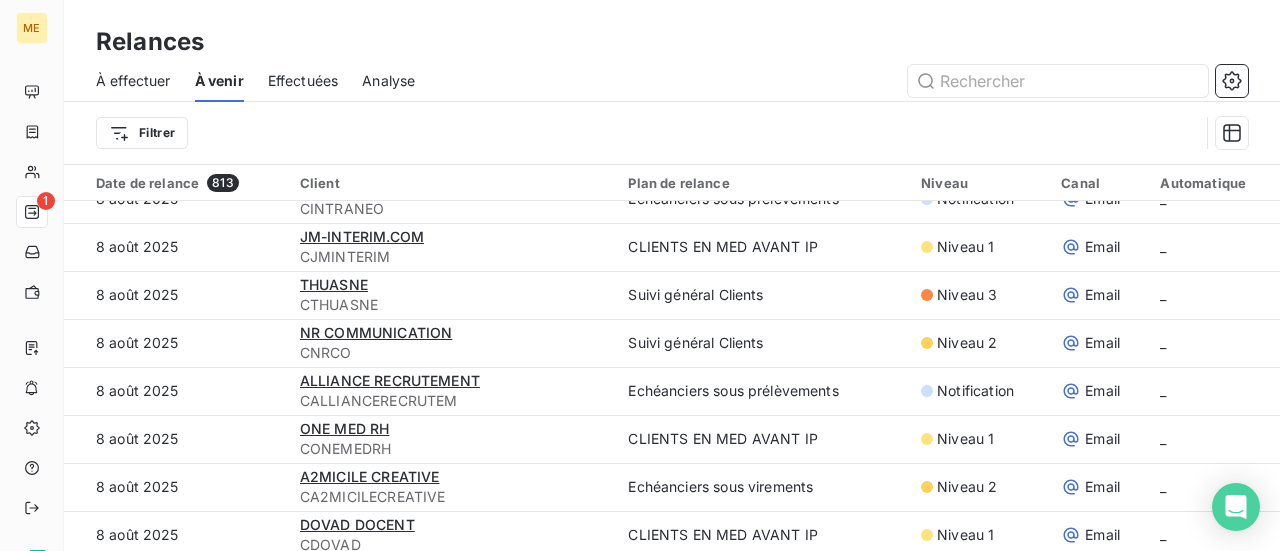scroll, scrollTop: 200, scrollLeft: 0, axis: vertical 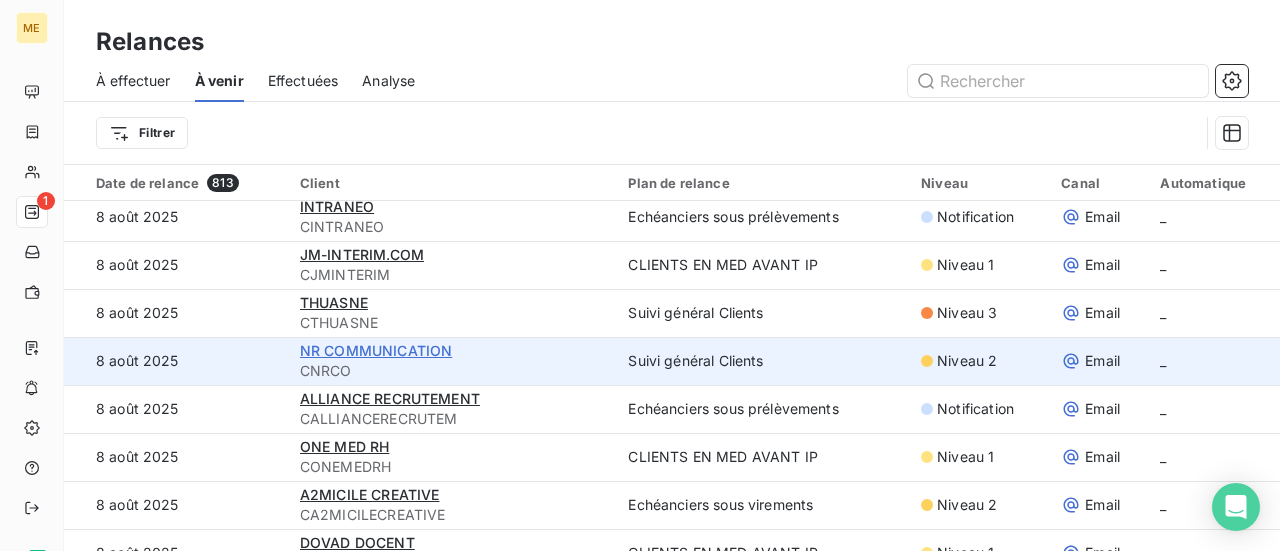 click on "NR COMMUNICATION" at bounding box center (376, 350) 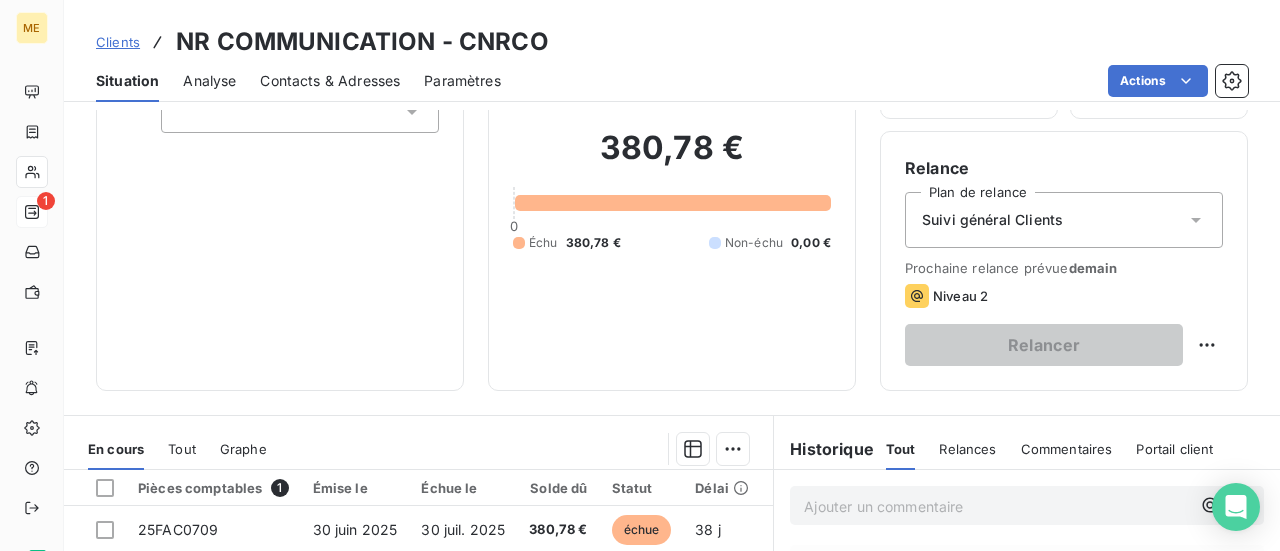 scroll, scrollTop: 200, scrollLeft: 0, axis: vertical 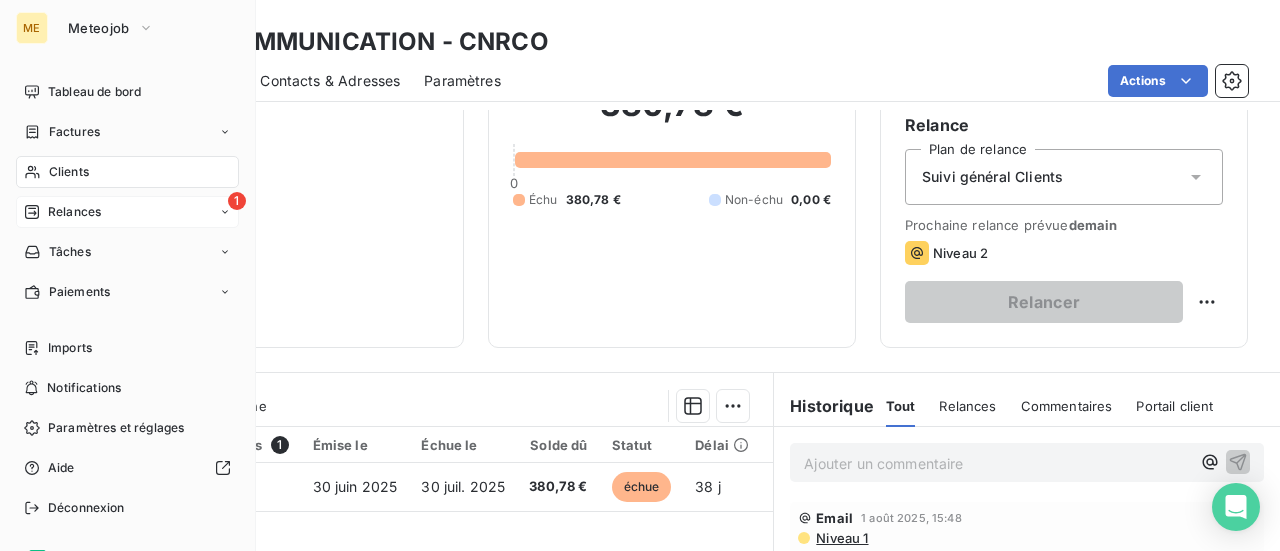click on "Clients" at bounding box center (69, 172) 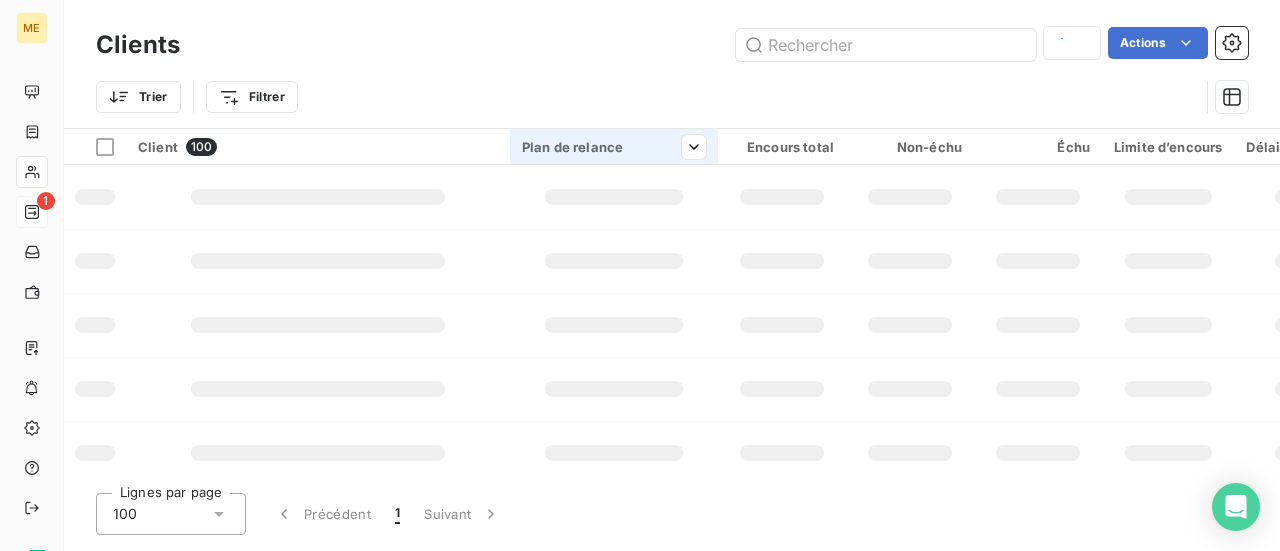 type on "relais" 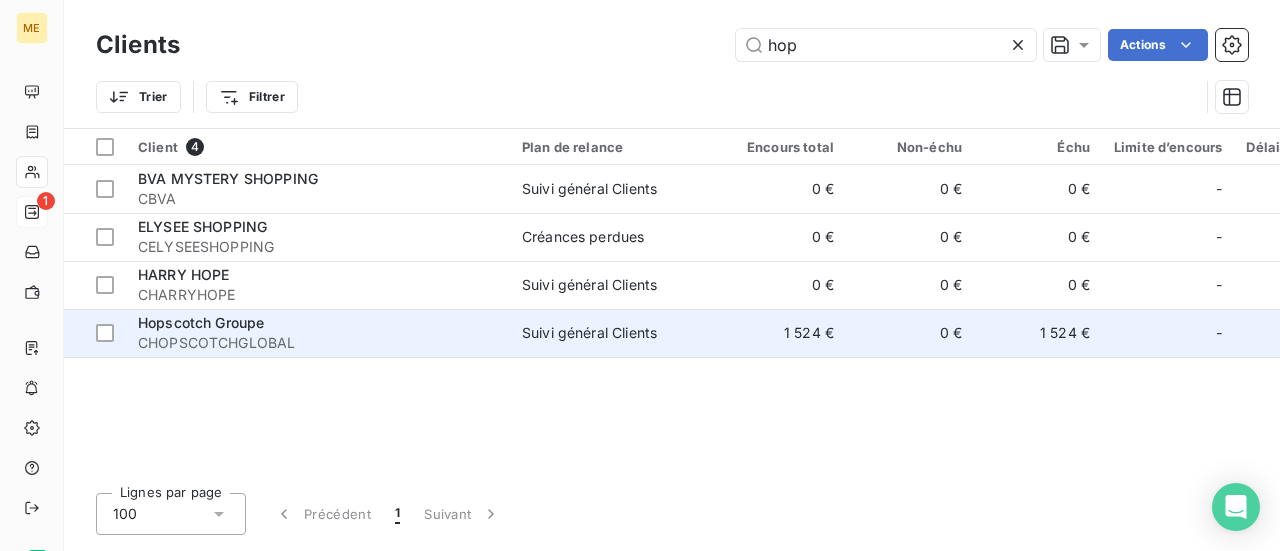 type on "hop" 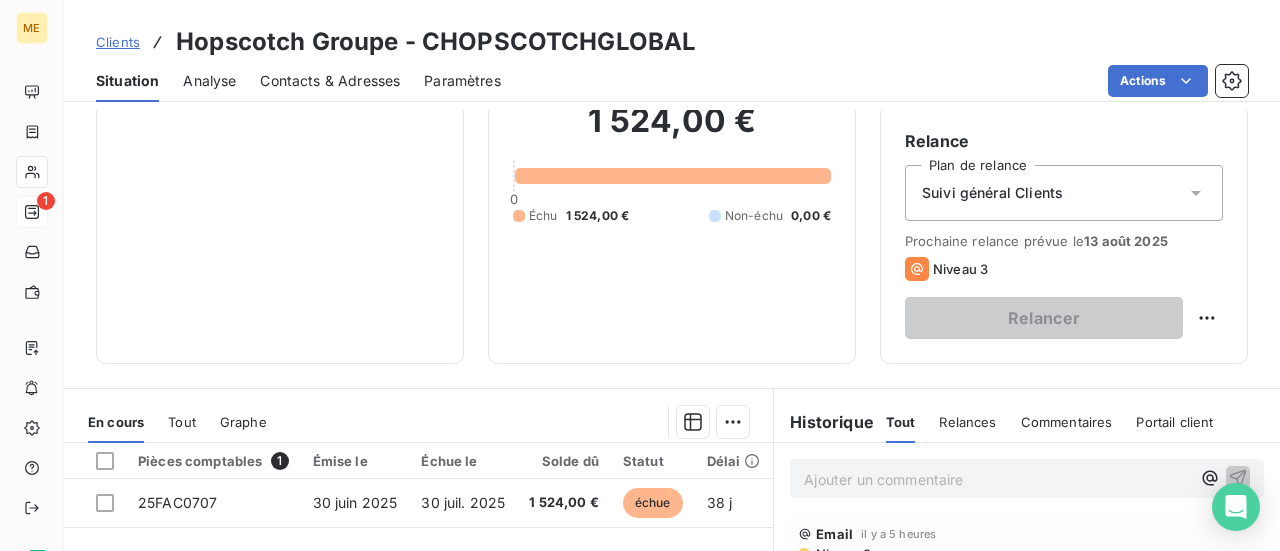 scroll, scrollTop: 200, scrollLeft: 0, axis: vertical 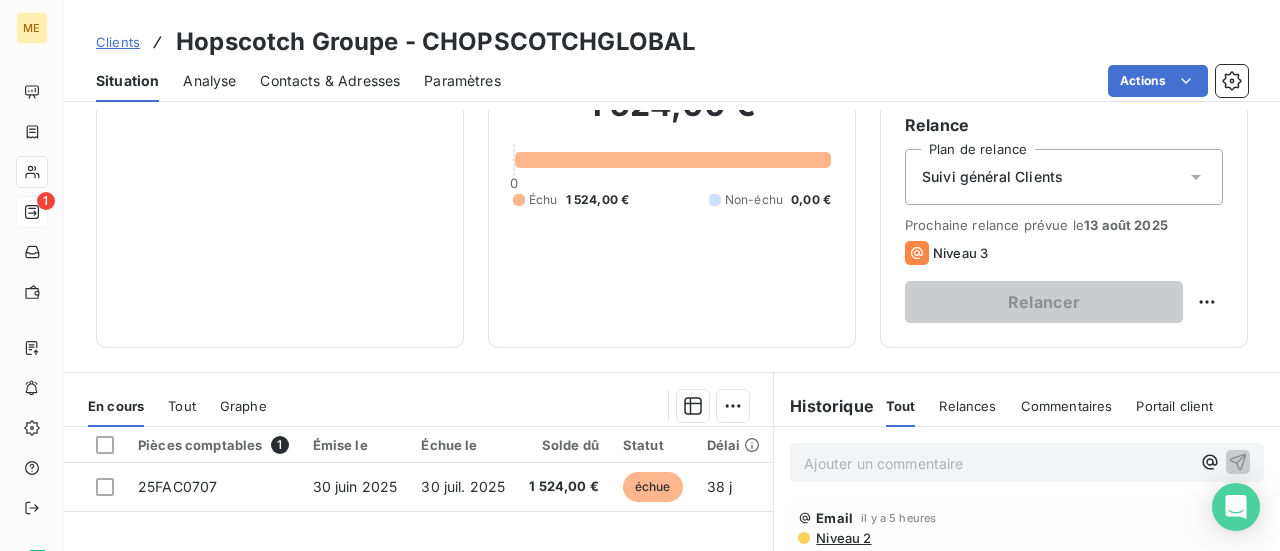 click on "Ajouter un commentaire ﻿" at bounding box center (997, 463) 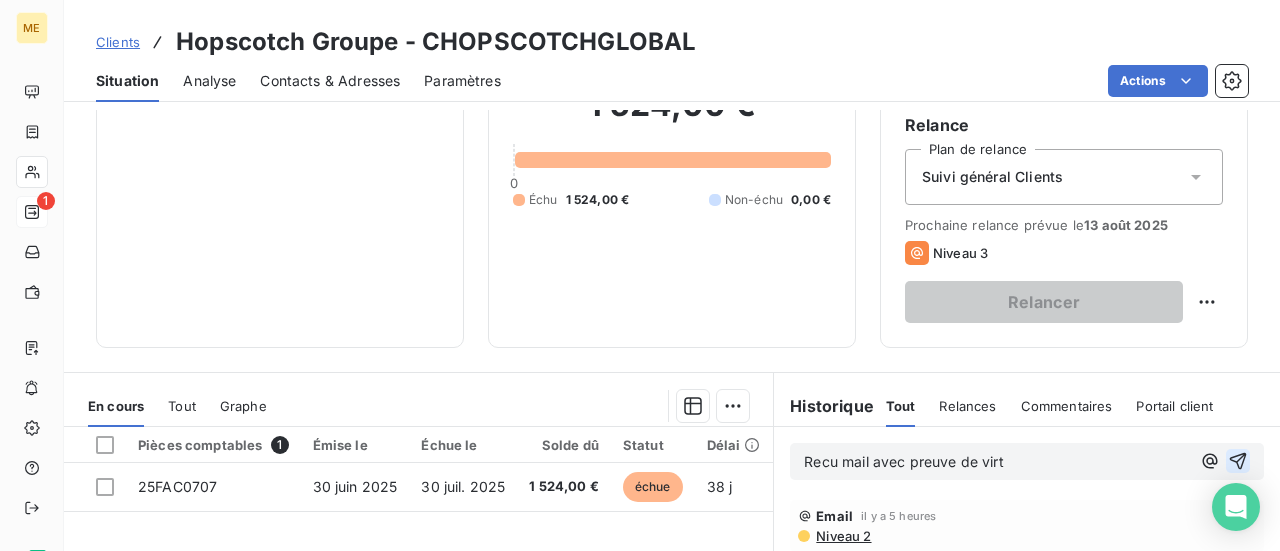 click 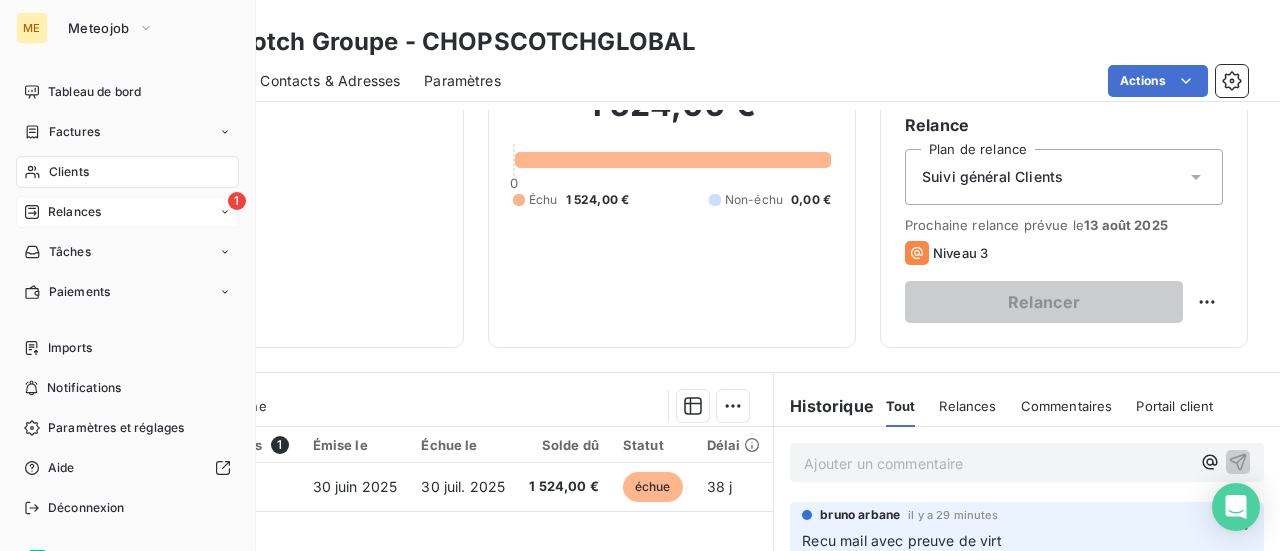 click on "Clients" at bounding box center (69, 172) 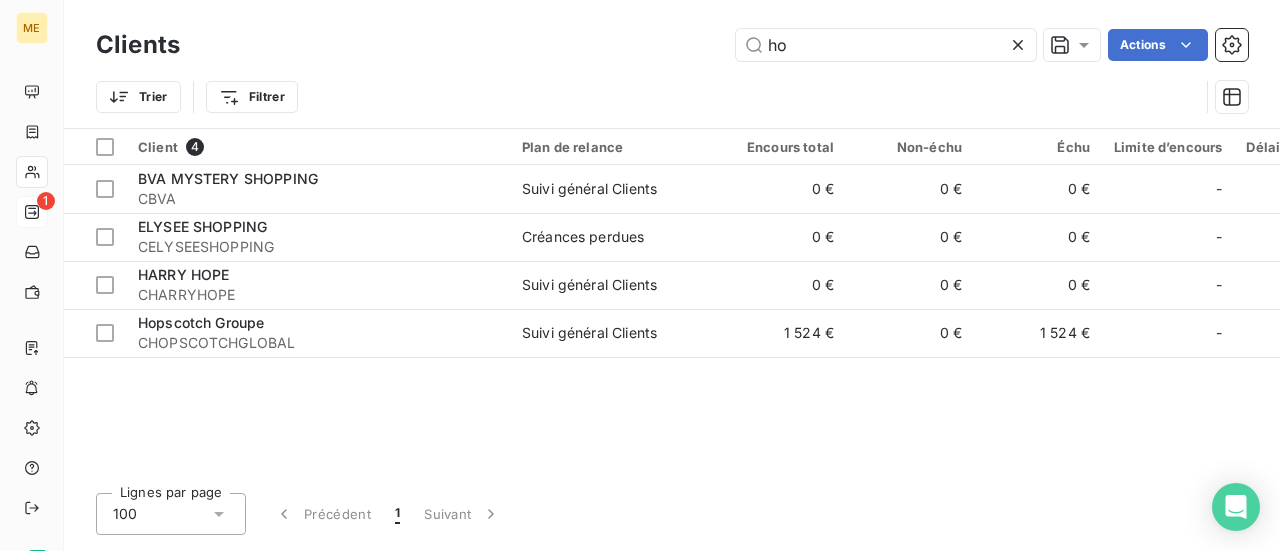 type on "h" 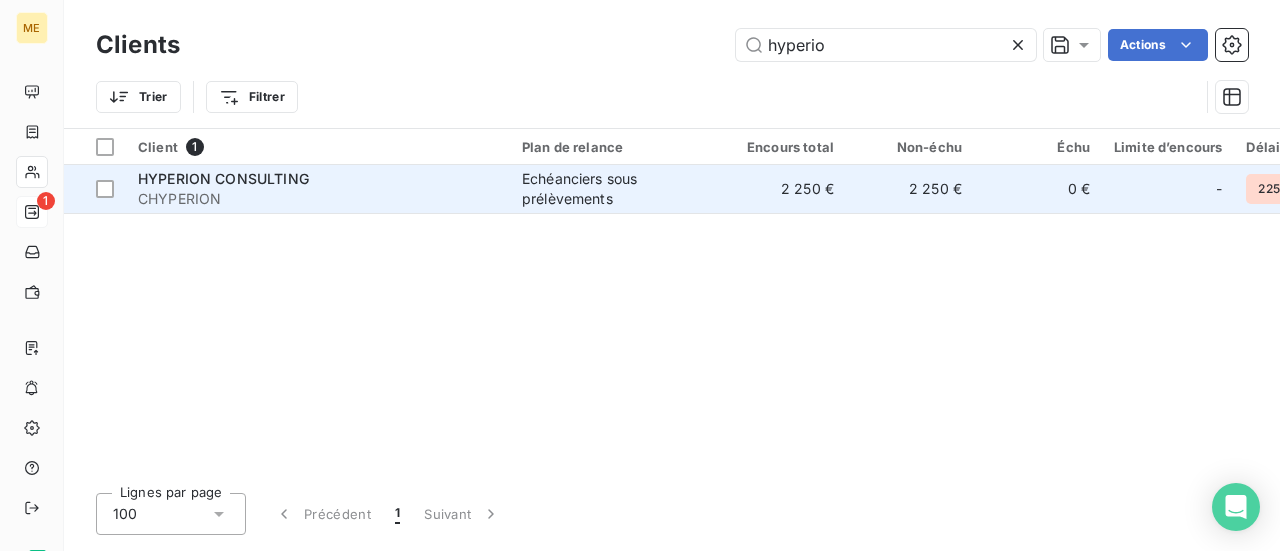type on "hyperio" 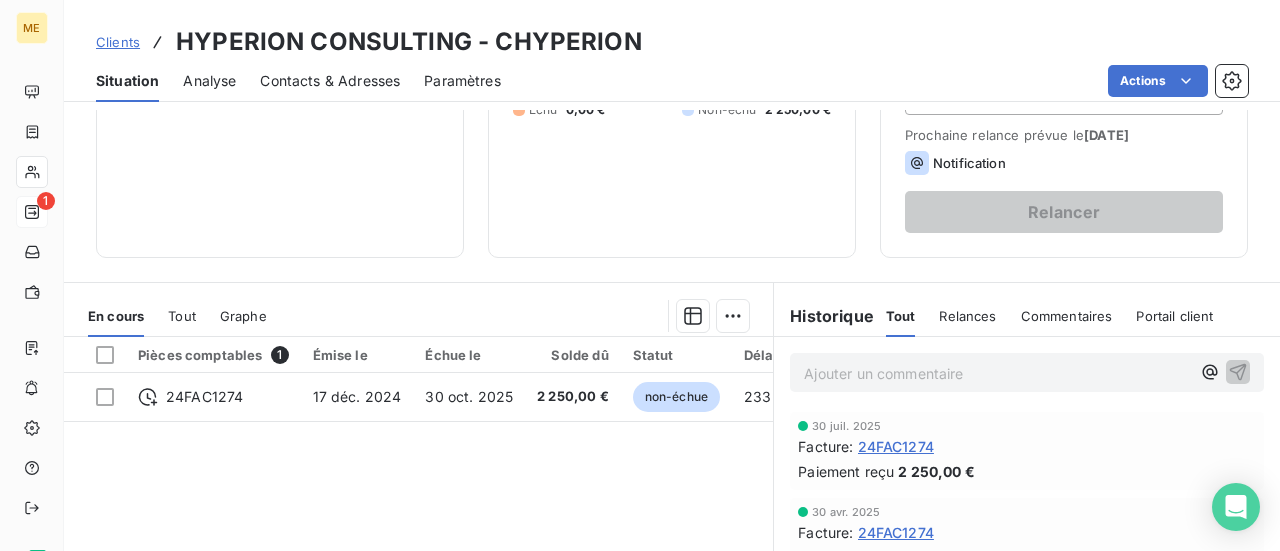 scroll, scrollTop: 300, scrollLeft: 0, axis: vertical 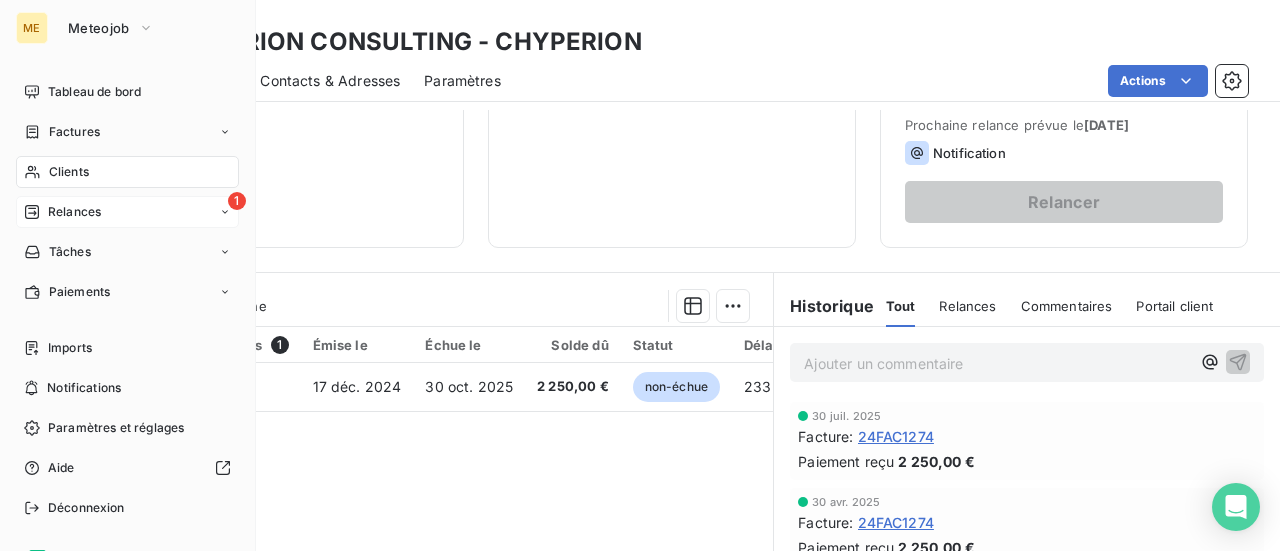 click on "Relances" at bounding box center (74, 212) 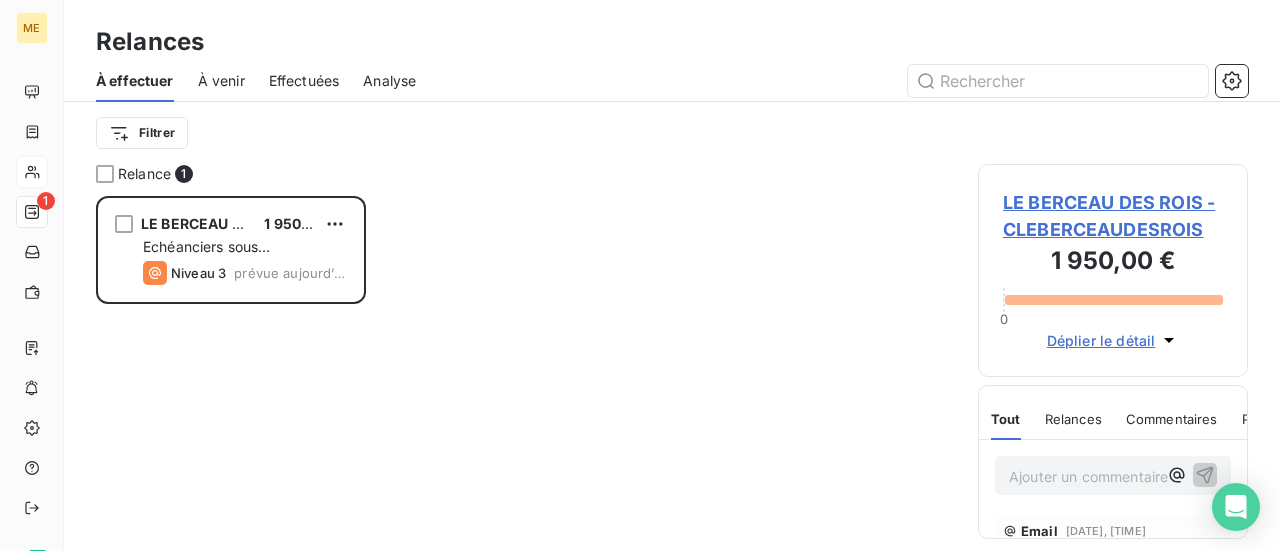 scroll, scrollTop: 16, scrollLeft: 16, axis: both 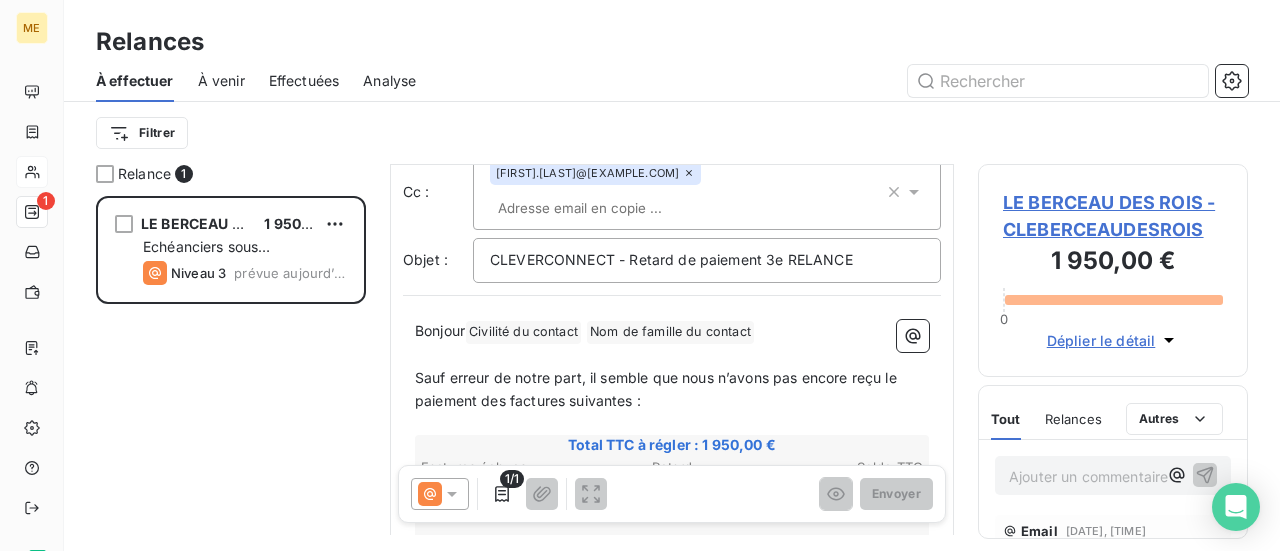 click 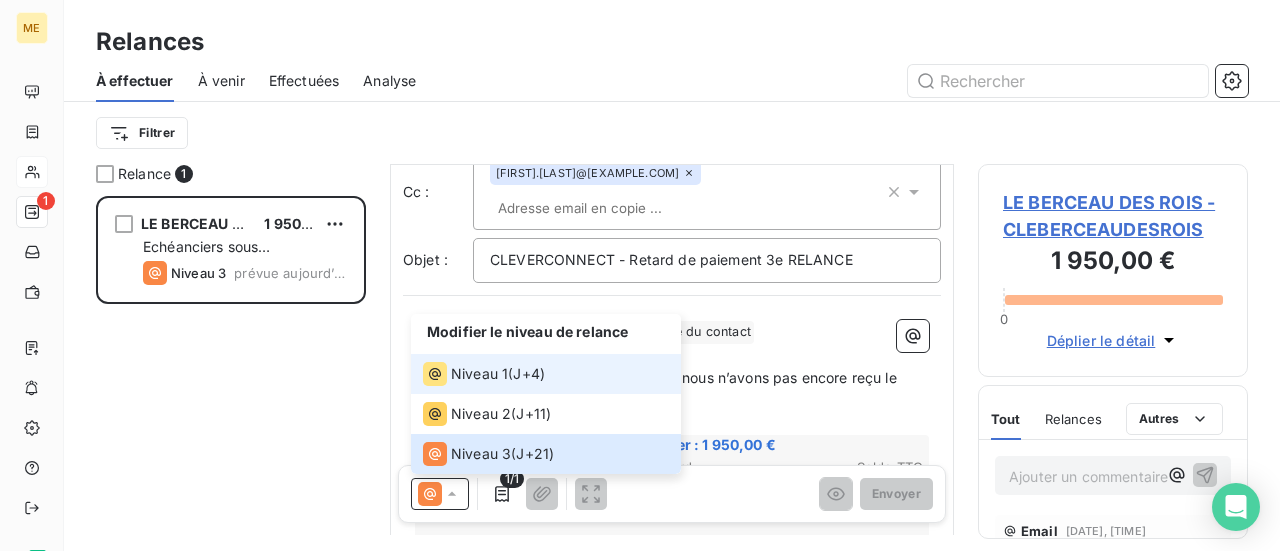 click on "Niveau 1" at bounding box center (479, 374) 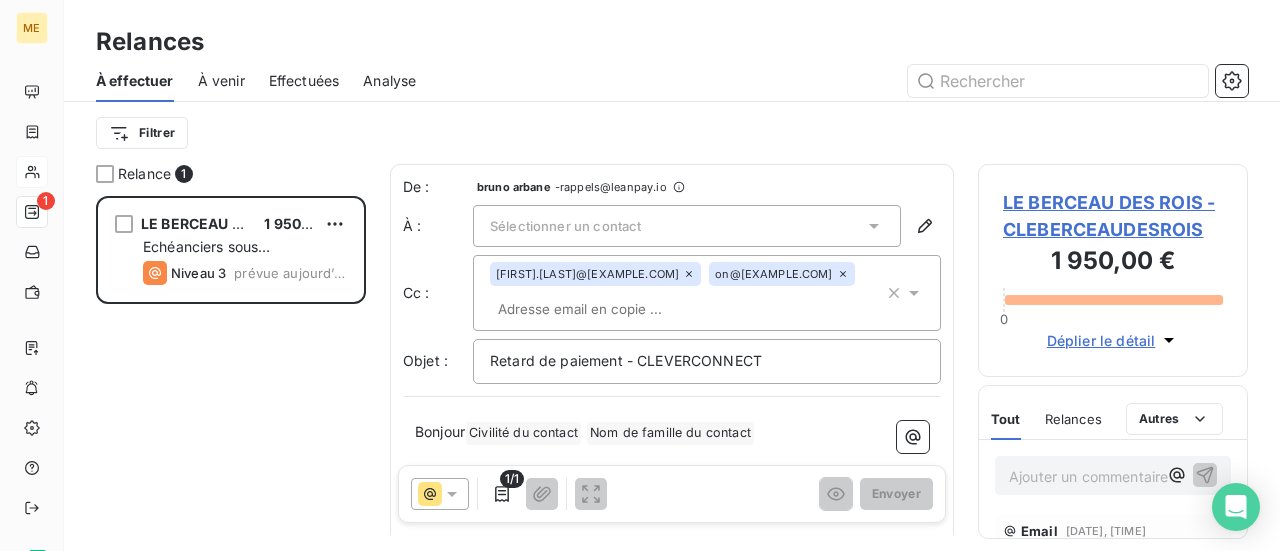 click 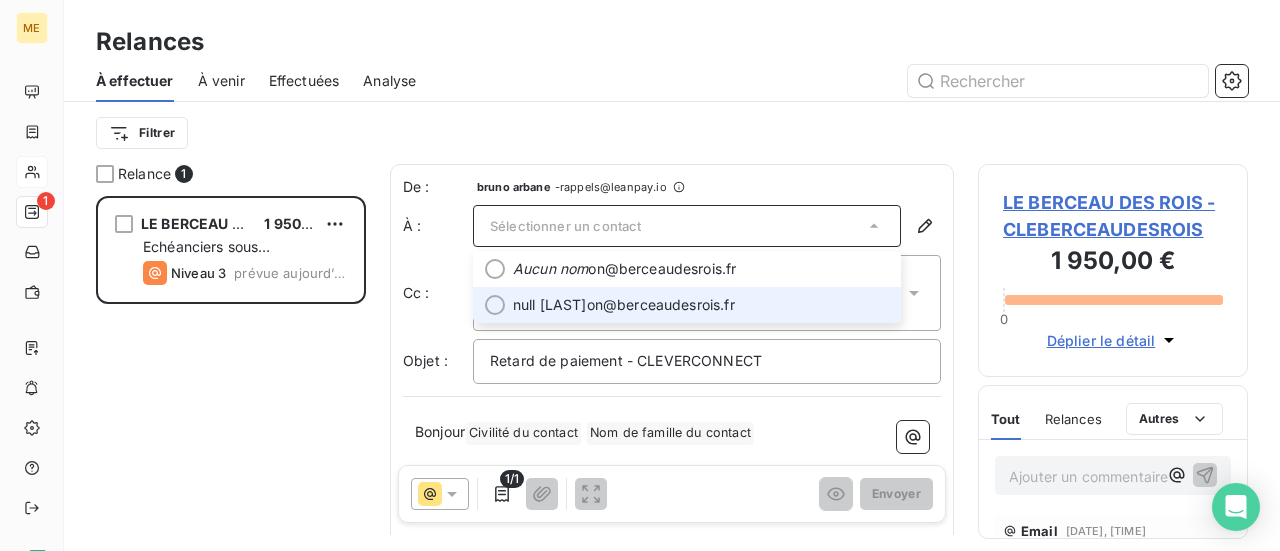 click on "null [LAST] <on@[EXAMPLE.COM]>" at bounding box center [701, 305] 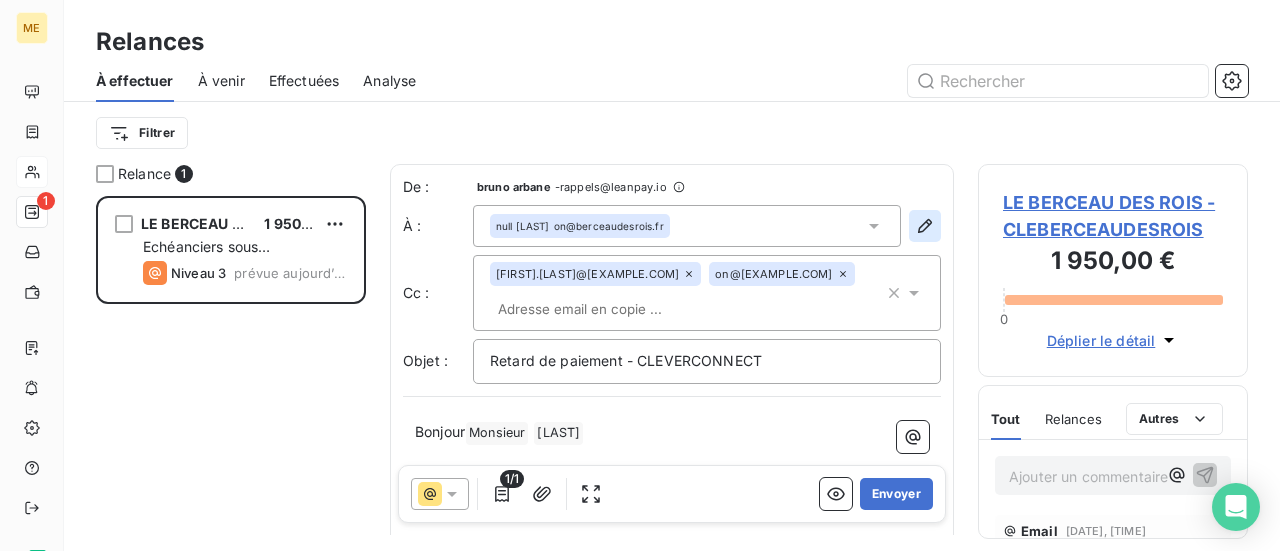 click 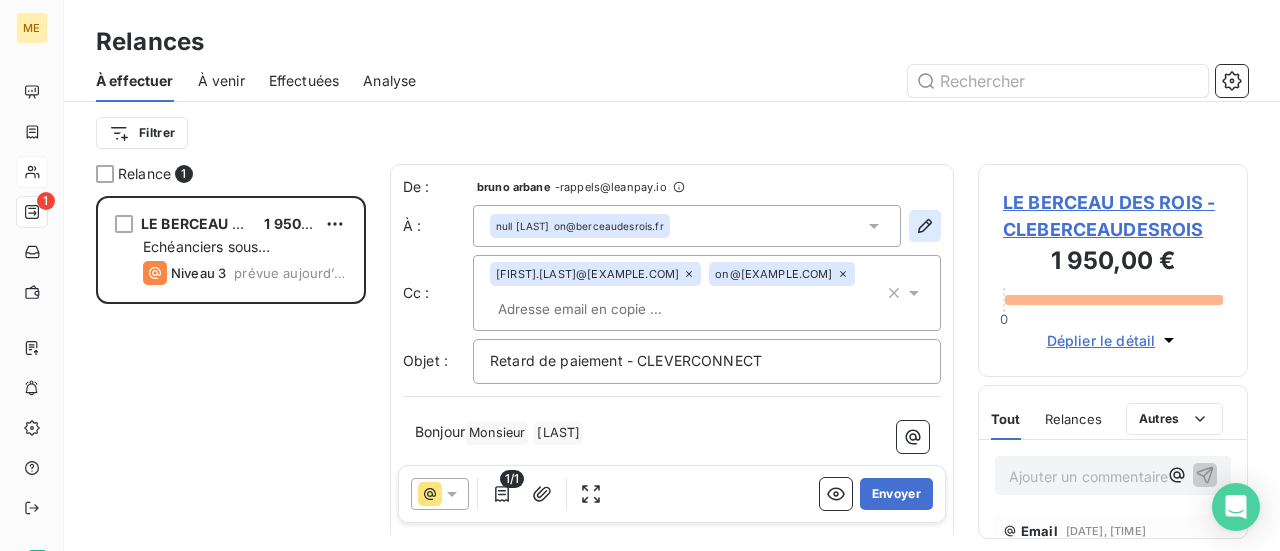 type on "[LAST]" 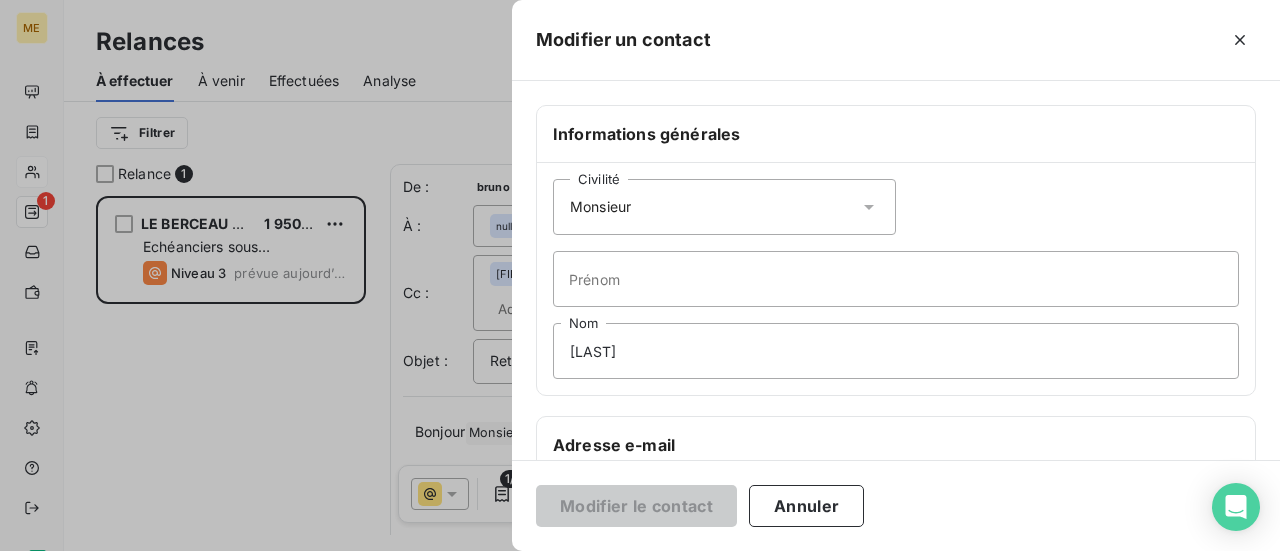 click 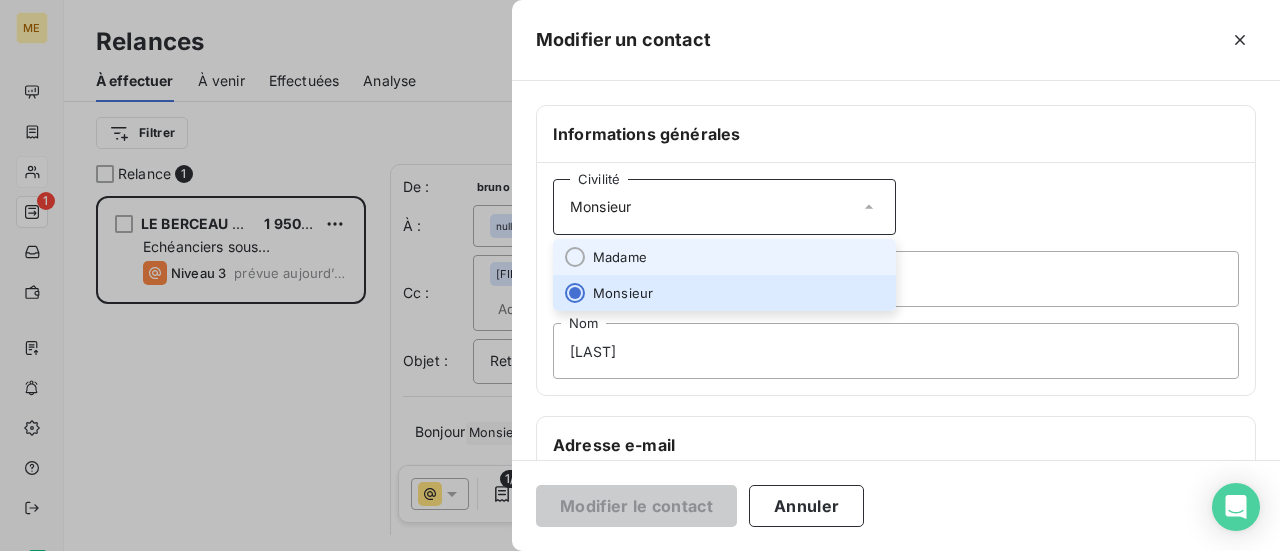 click on "Madame" at bounding box center [724, 257] 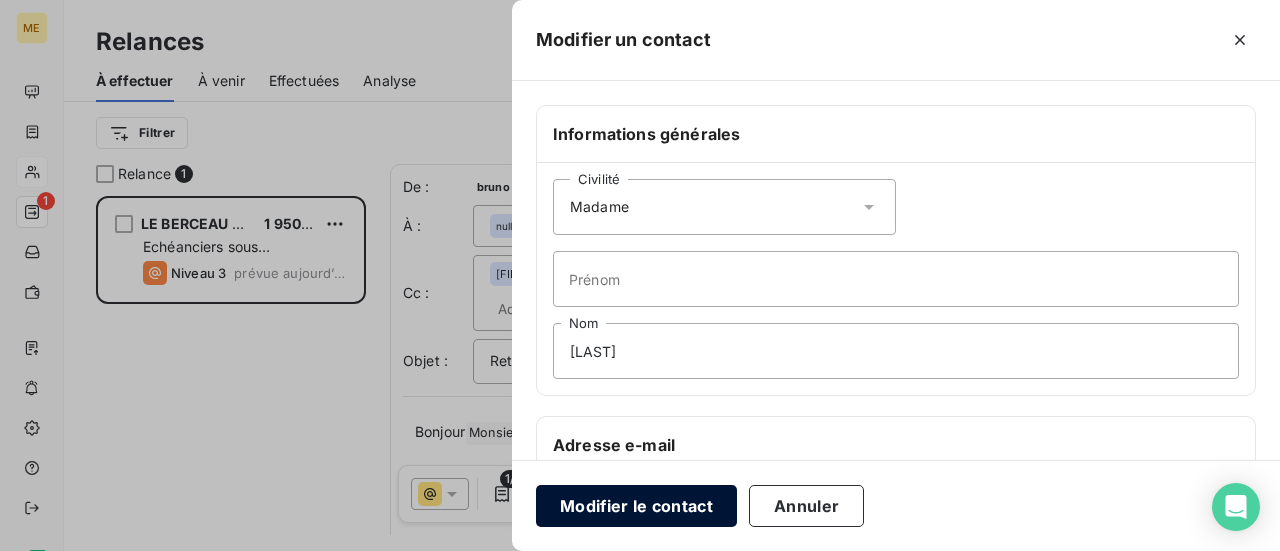 click on "Modifier le contact" at bounding box center [636, 506] 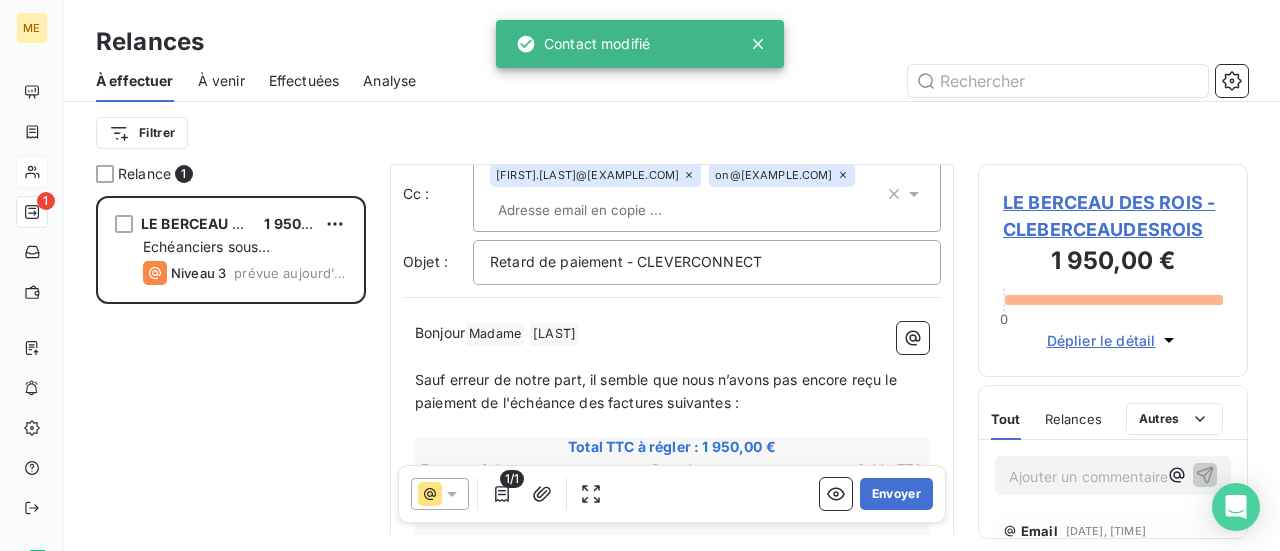 scroll, scrollTop: 200, scrollLeft: 0, axis: vertical 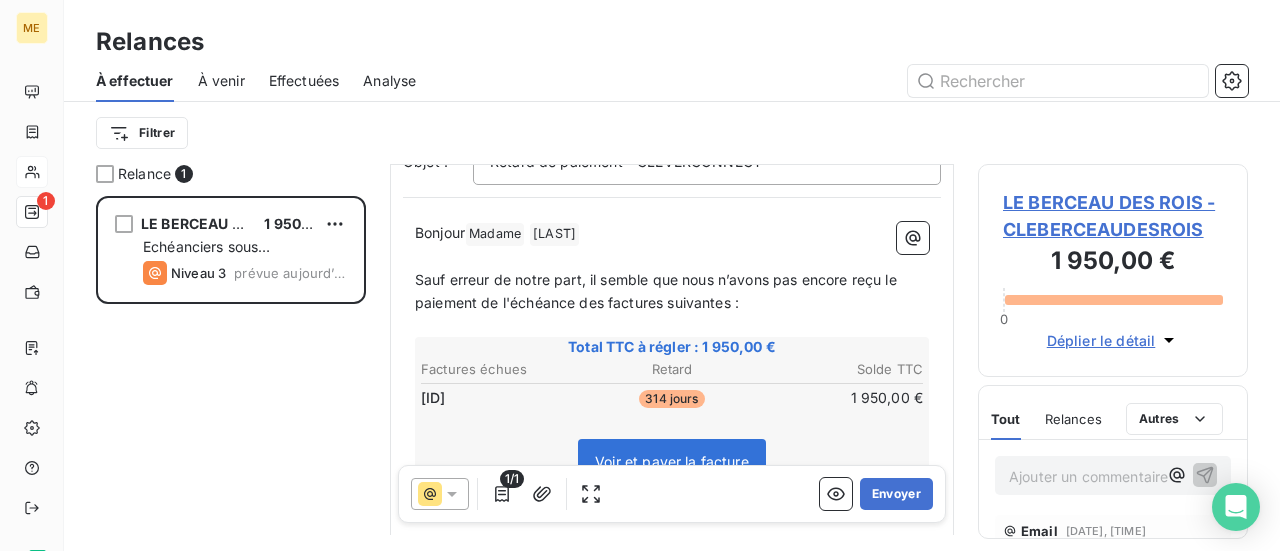 click on "LE BERCEAU DES ROIS - CLEBERCEAUDESROIS" at bounding box center [1113, 216] 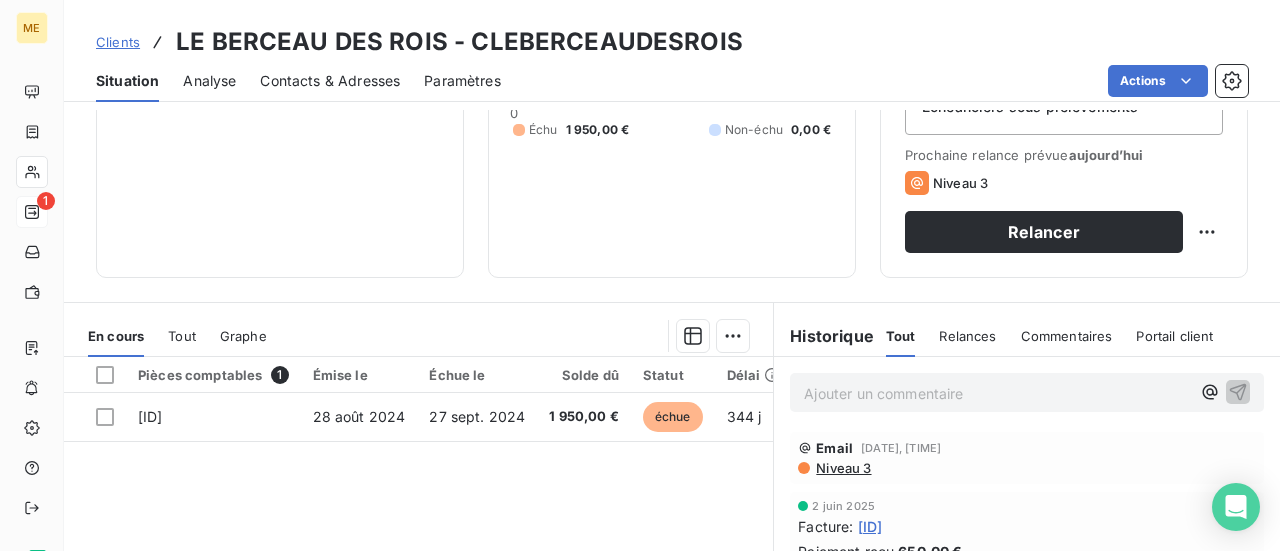 scroll, scrollTop: 300, scrollLeft: 0, axis: vertical 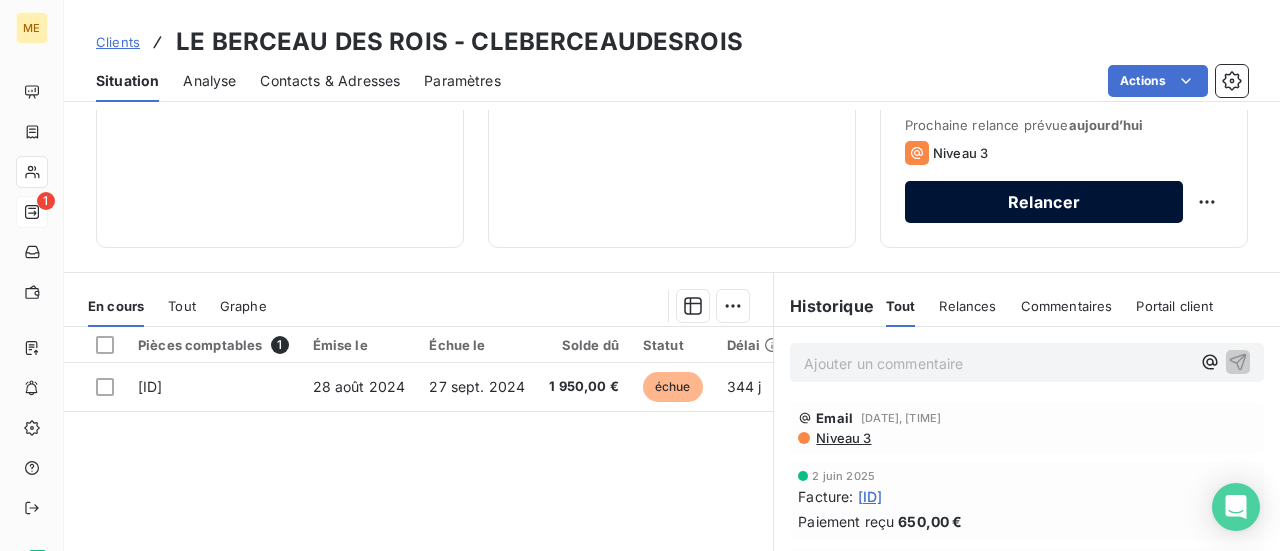 click on "Relancer" at bounding box center [1044, 202] 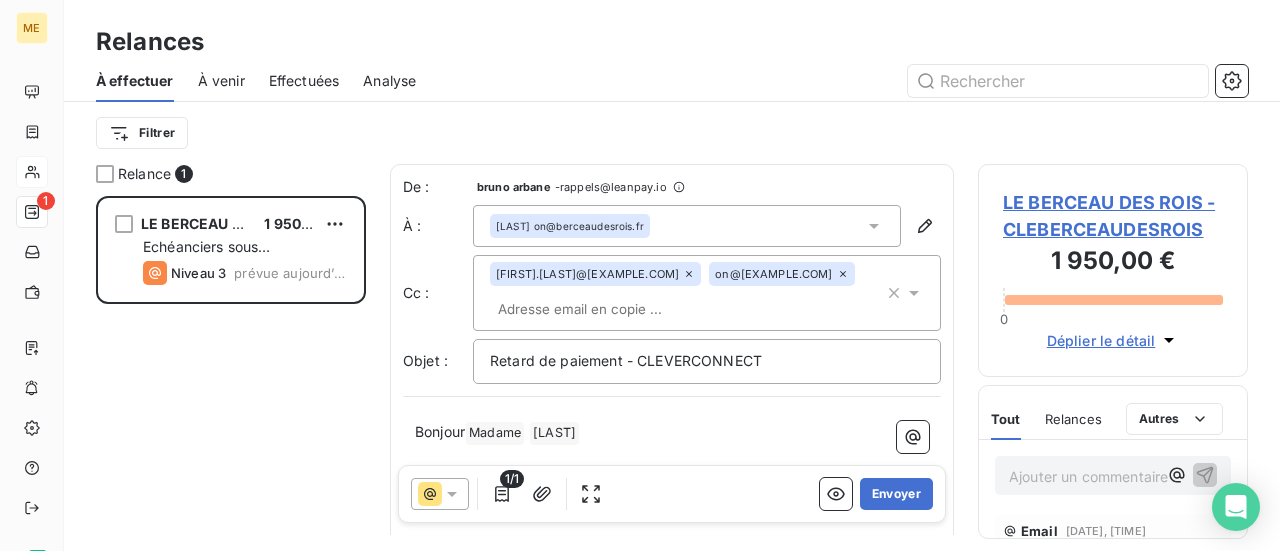 scroll, scrollTop: 16, scrollLeft: 16, axis: both 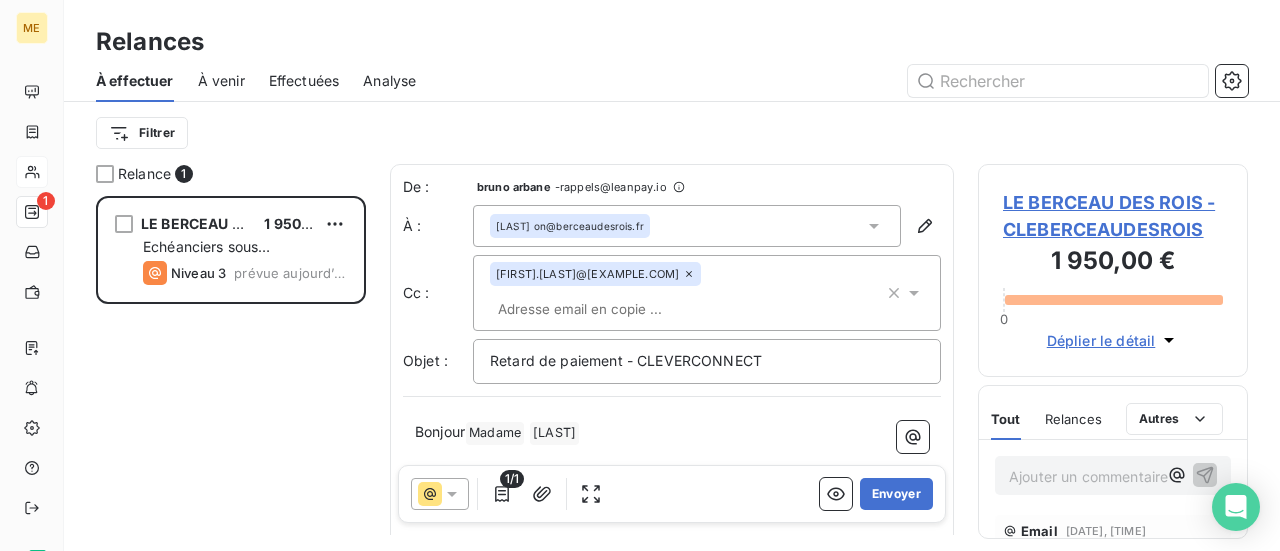 click on "Bonjour Madame ﻿ [LAST] ﻿ ﻿" at bounding box center (672, 433) 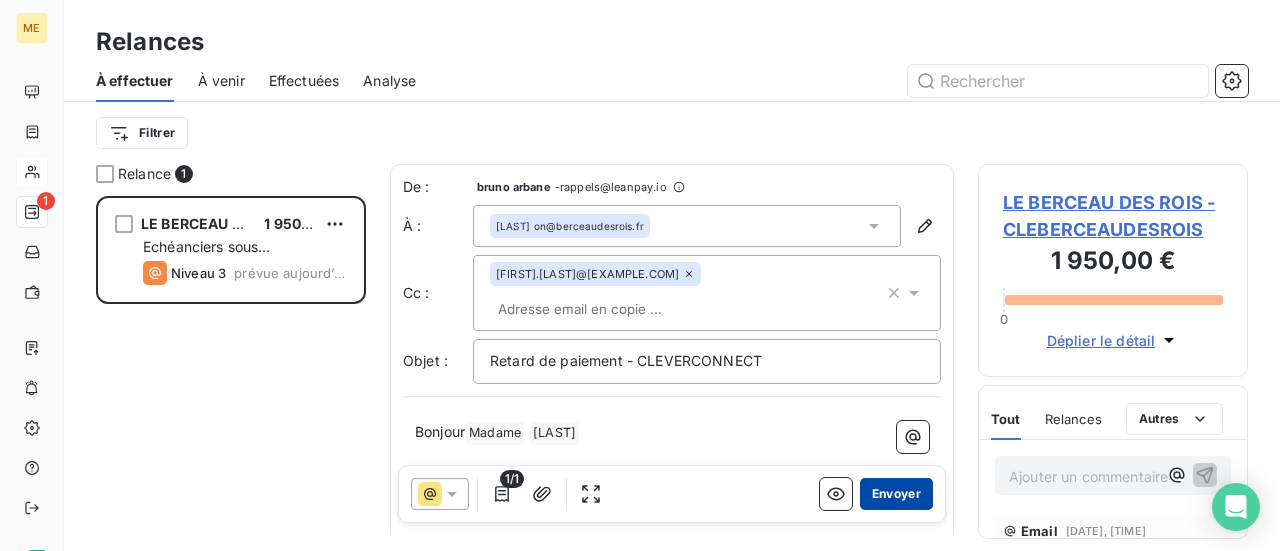 click on "Envoyer" at bounding box center (896, 494) 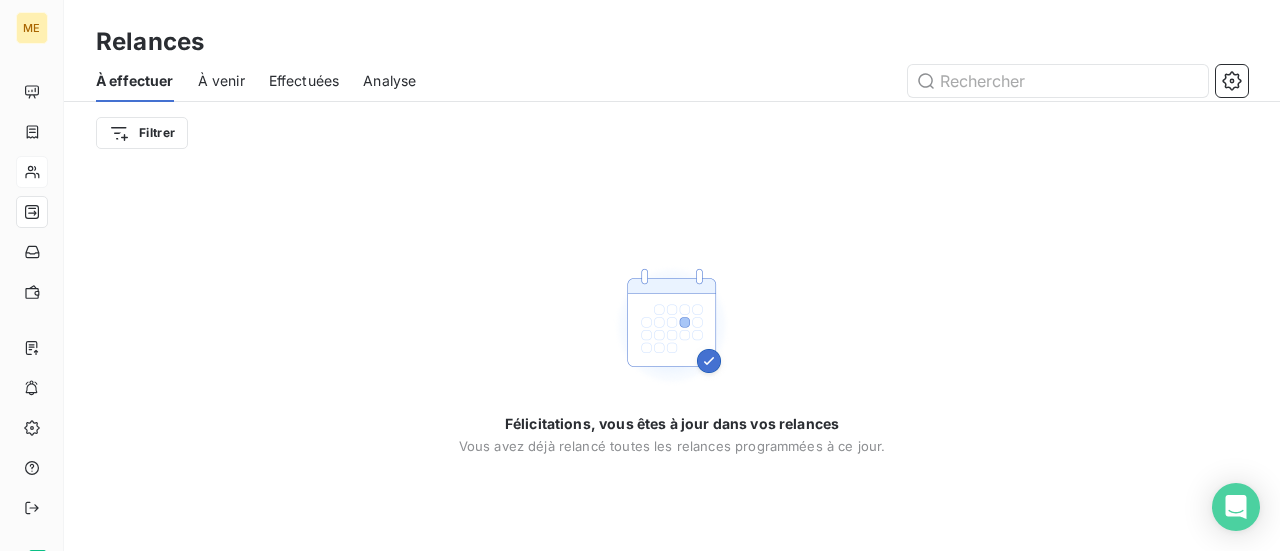 click on "À venir" at bounding box center [221, 81] 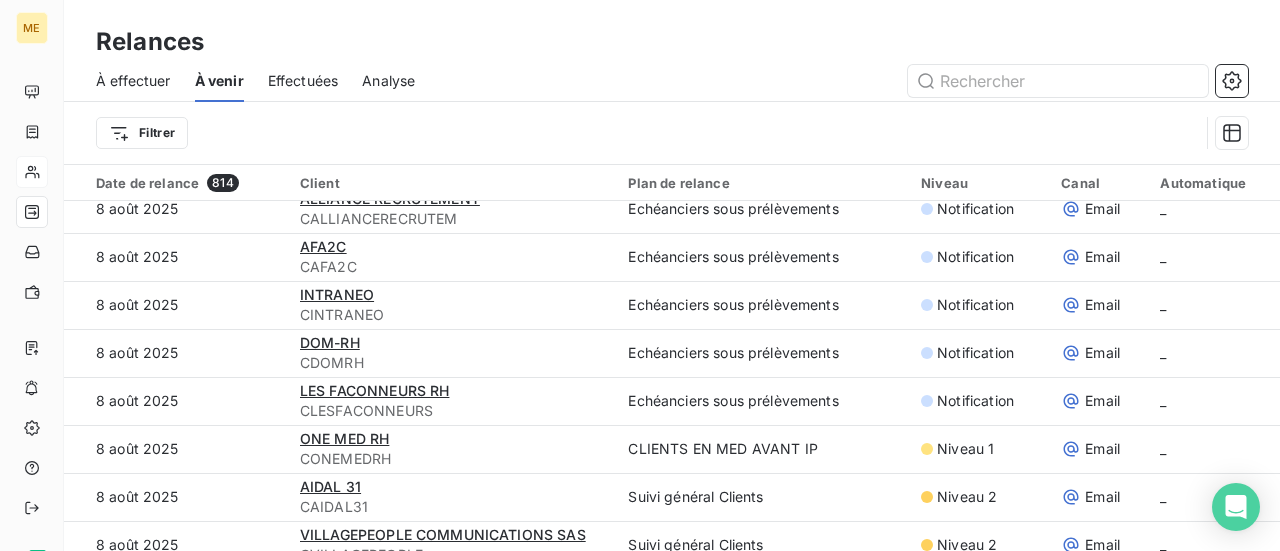 scroll, scrollTop: 300, scrollLeft: 0, axis: vertical 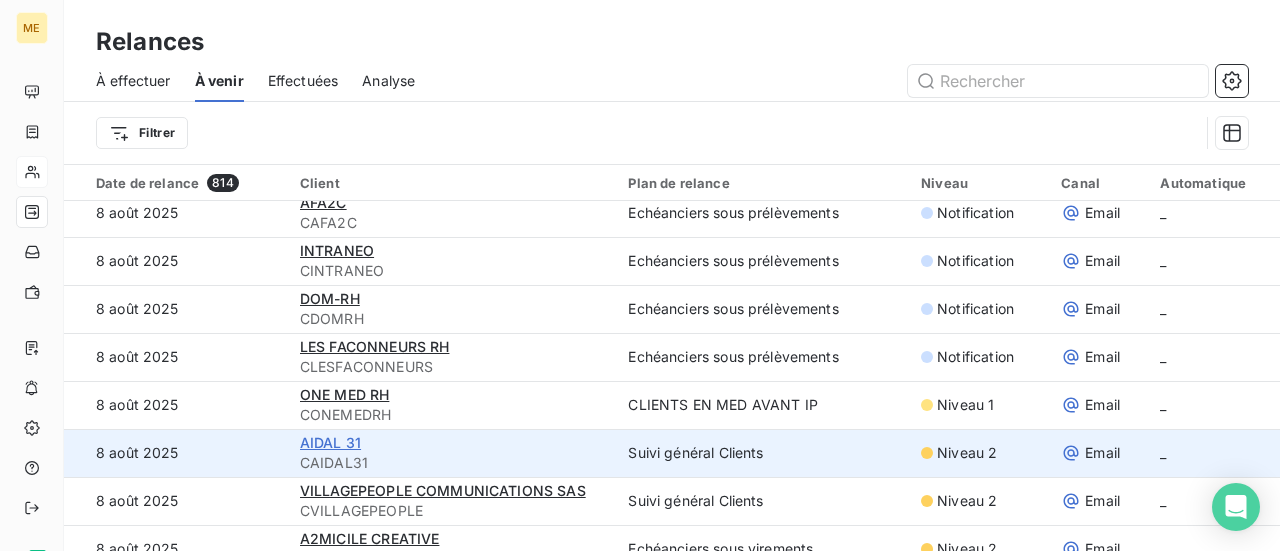 click on "AIDAL 31" at bounding box center [330, 442] 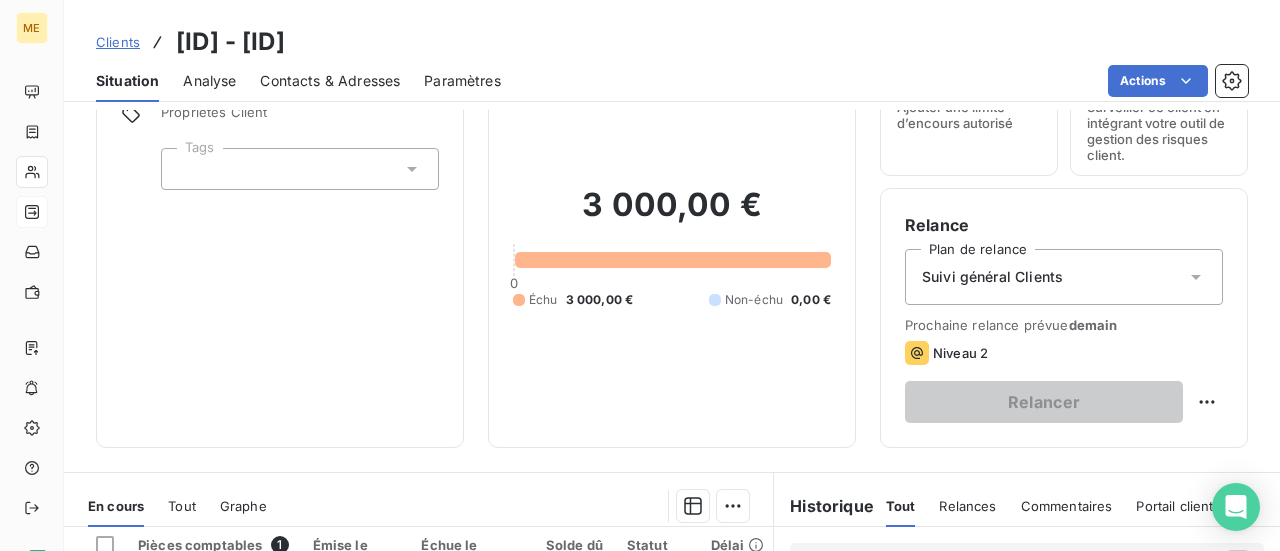 scroll, scrollTop: 200, scrollLeft: 0, axis: vertical 